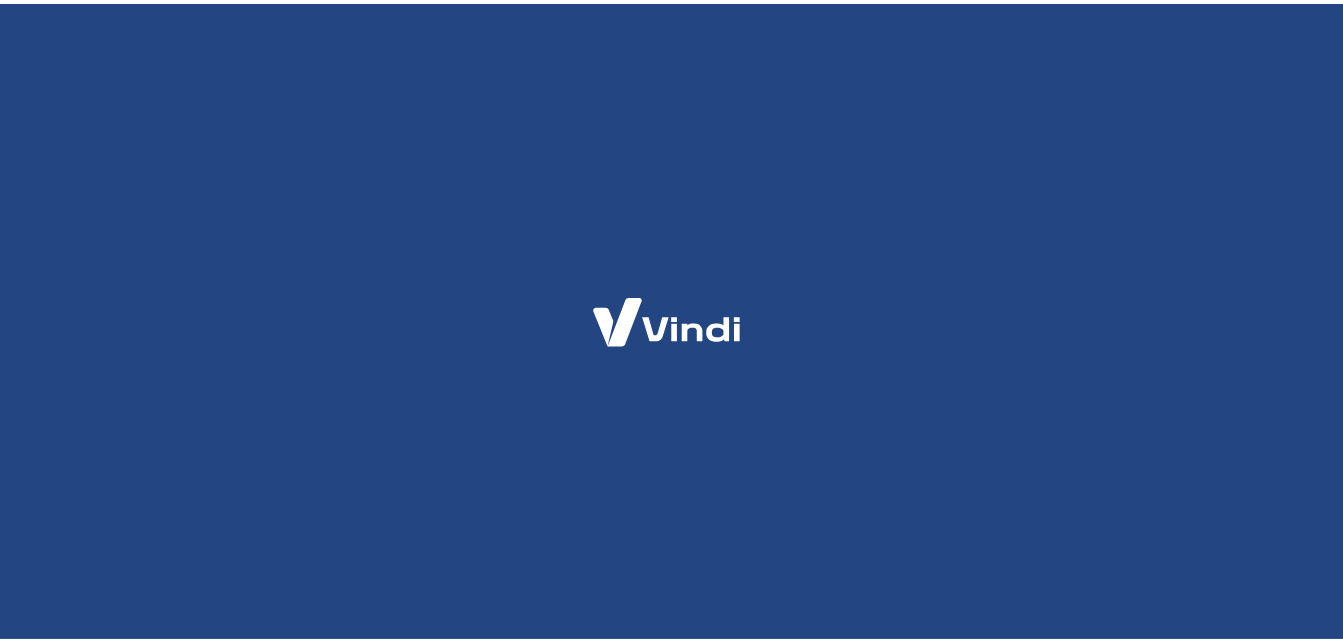 scroll, scrollTop: 0, scrollLeft: 0, axis: both 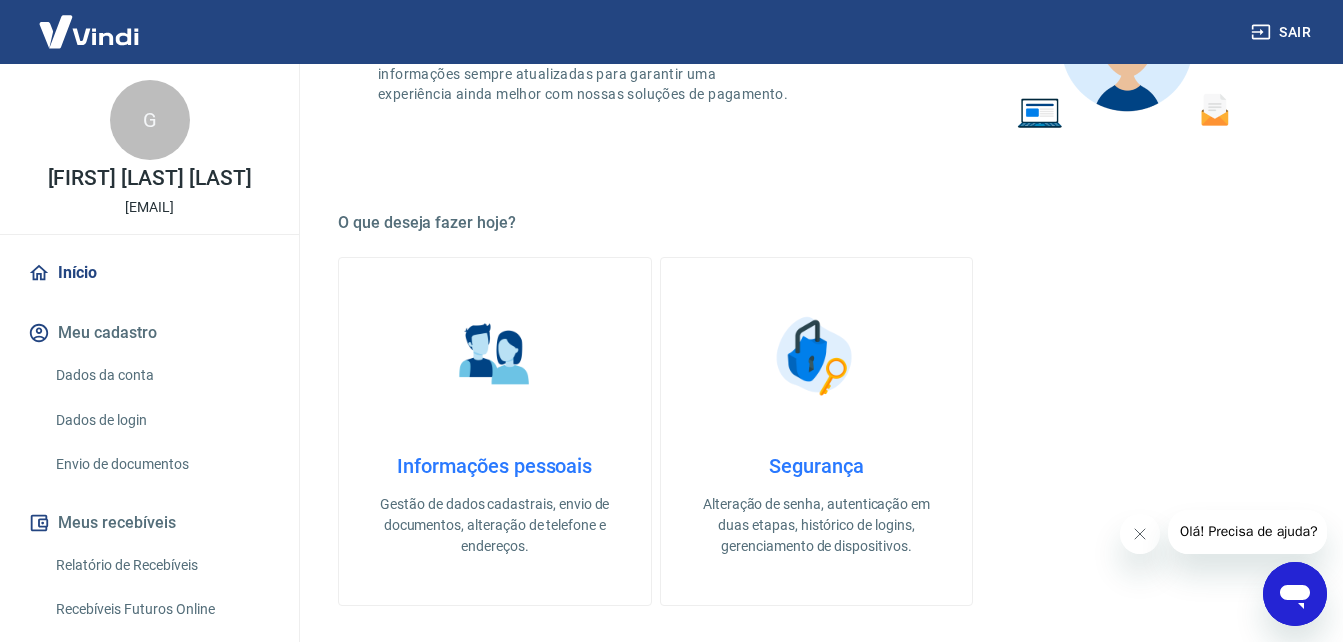 click at bounding box center [816, 356] 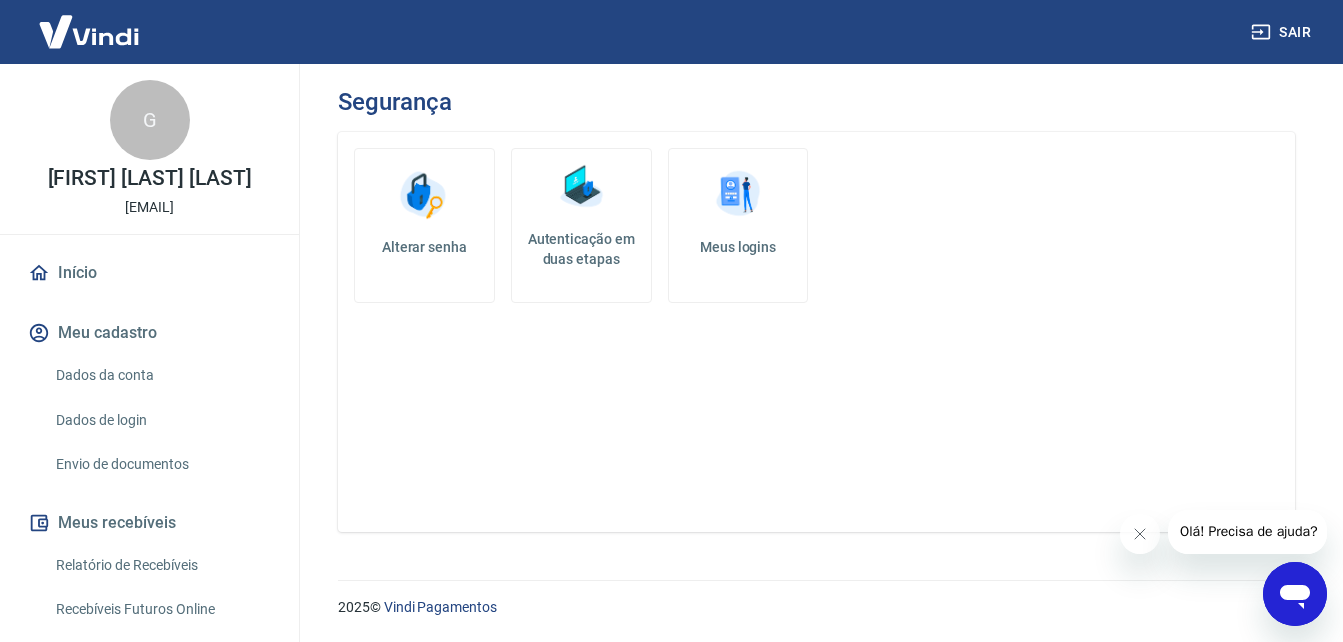 scroll, scrollTop: 0, scrollLeft: 0, axis: both 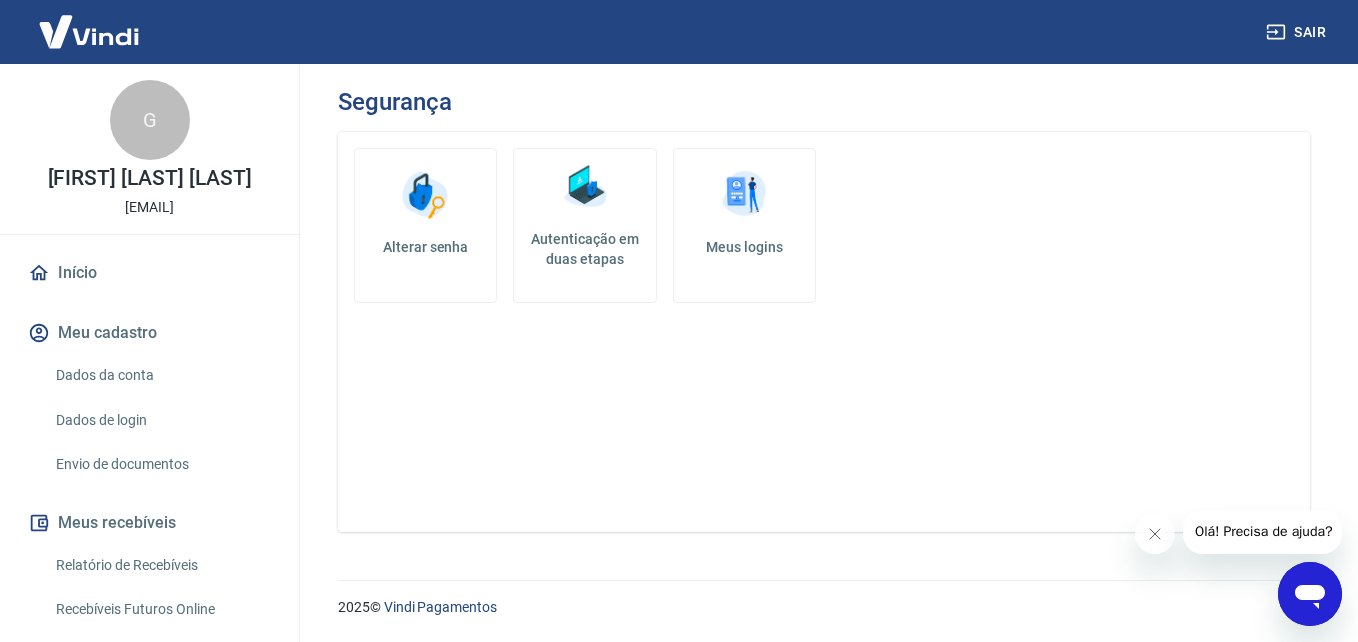 click at bounding box center [585, 187] 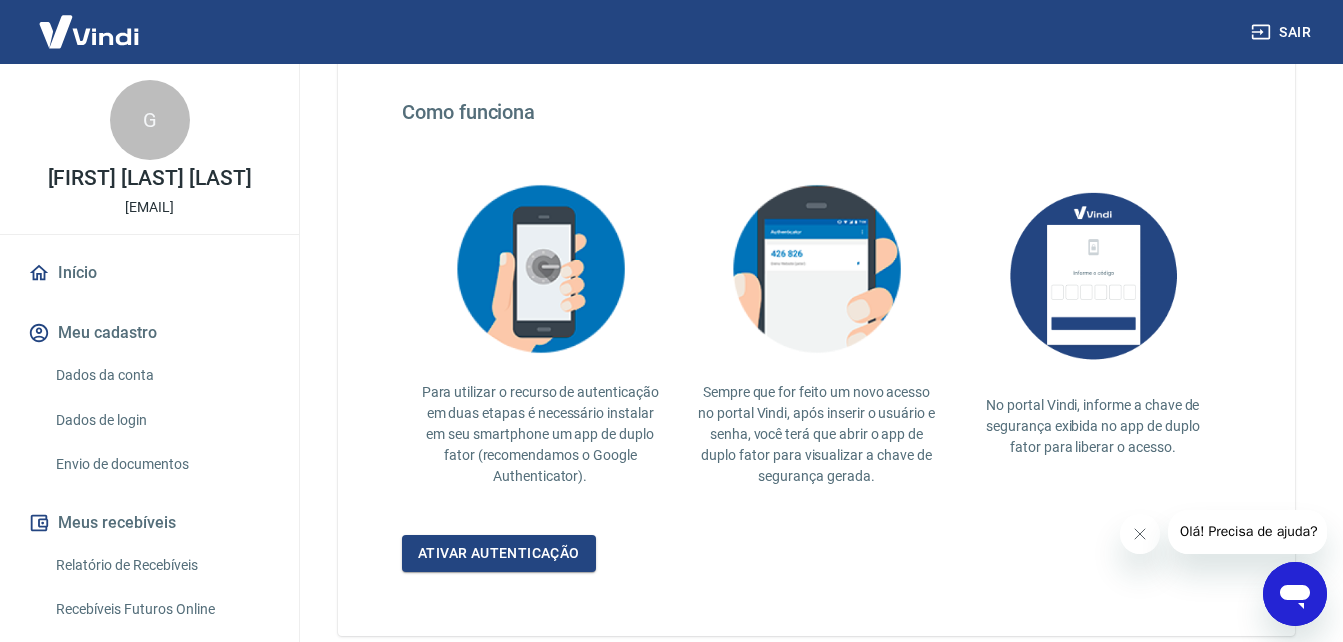scroll, scrollTop: 400, scrollLeft: 0, axis: vertical 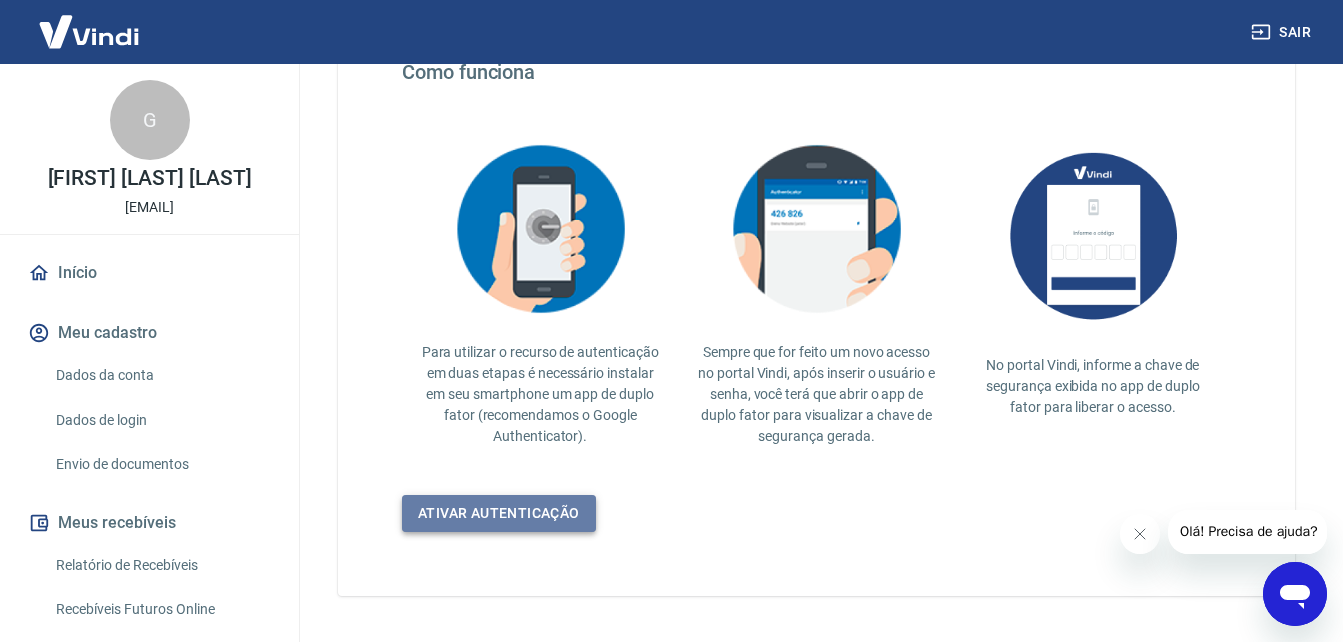 click on "Ativar autenticação" at bounding box center (499, 513) 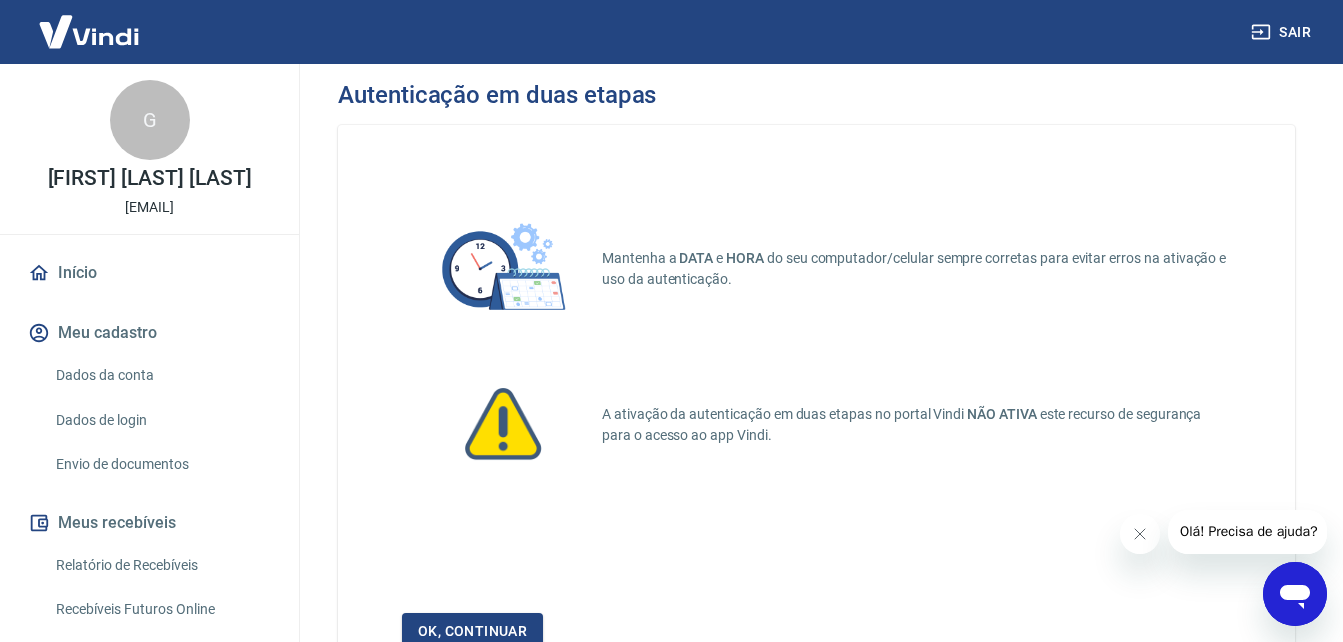 scroll, scrollTop: 125, scrollLeft: 0, axis: vertical 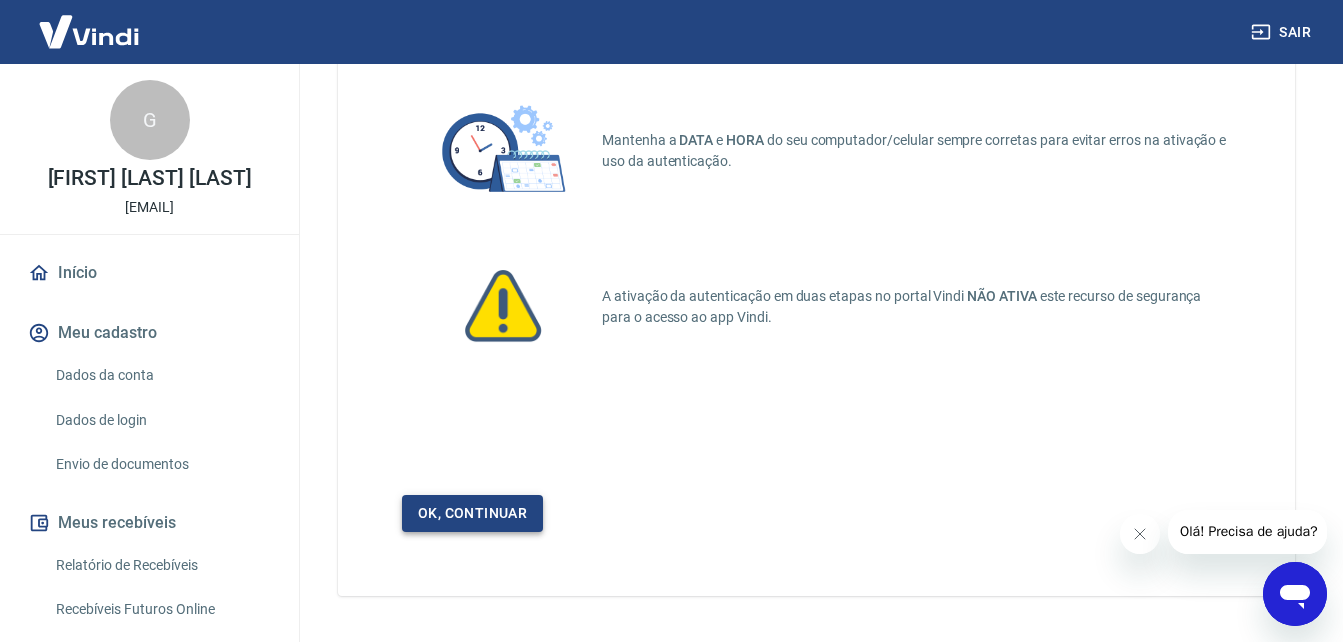 click on "Ok, continuar" at bounding box center [472, 513] 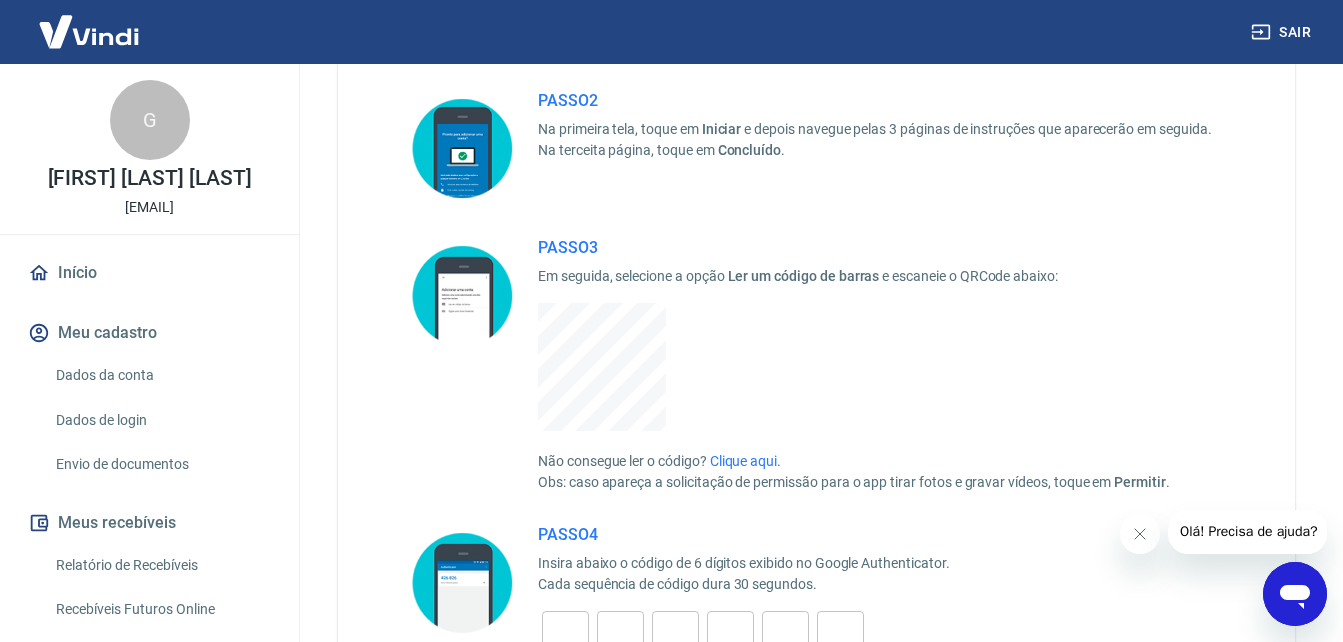 scroll, scrollTop: 320, scrollLeft: 0, axis: vertical 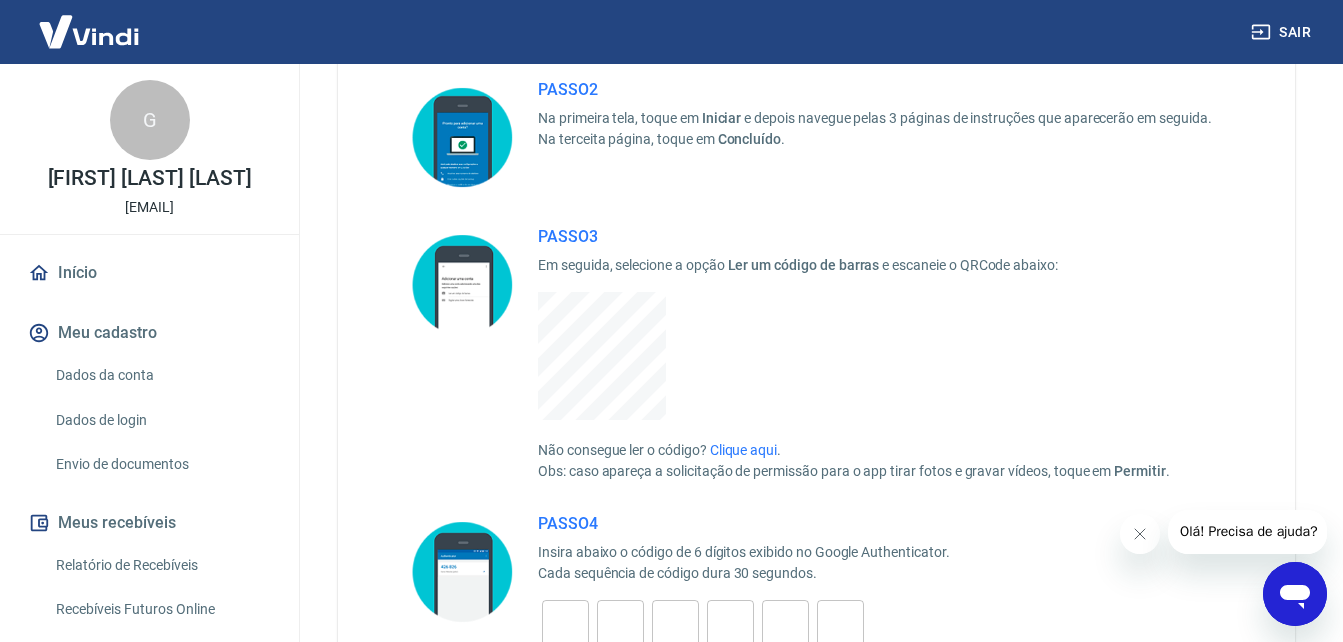 click on "Não consegue ler o código?   Clique aqui ." at bounding box center (854, 450) 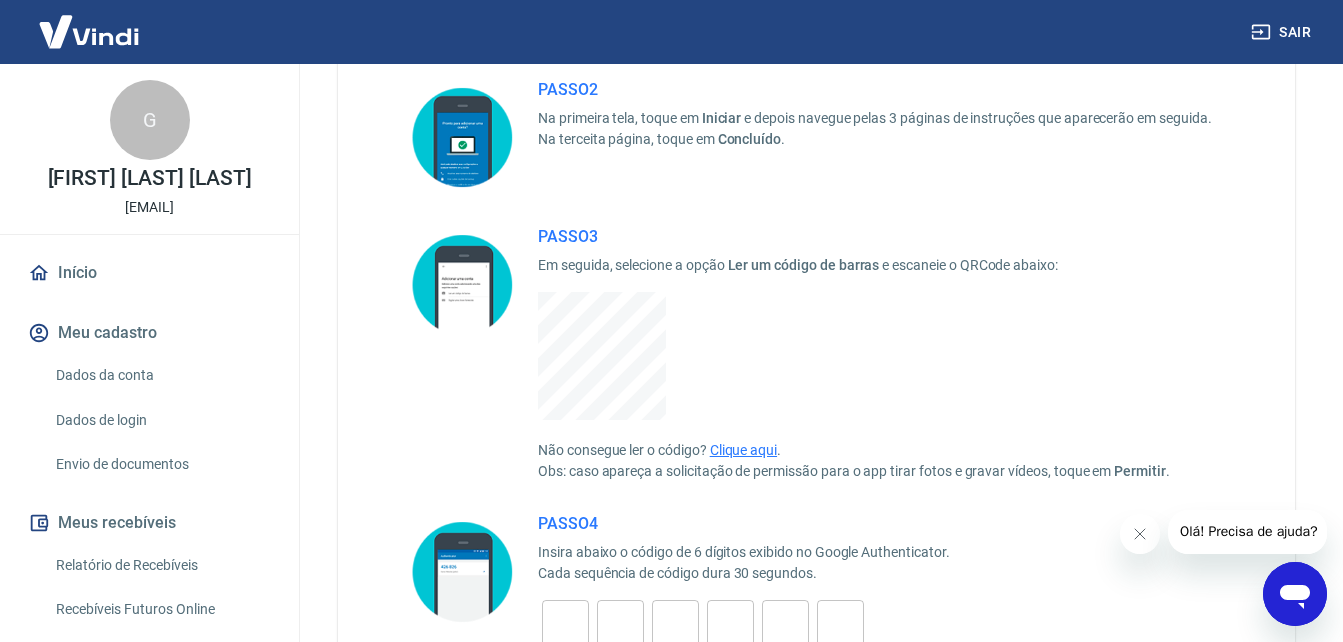 click on "Clique aqui" at bounding box center [743, 450] 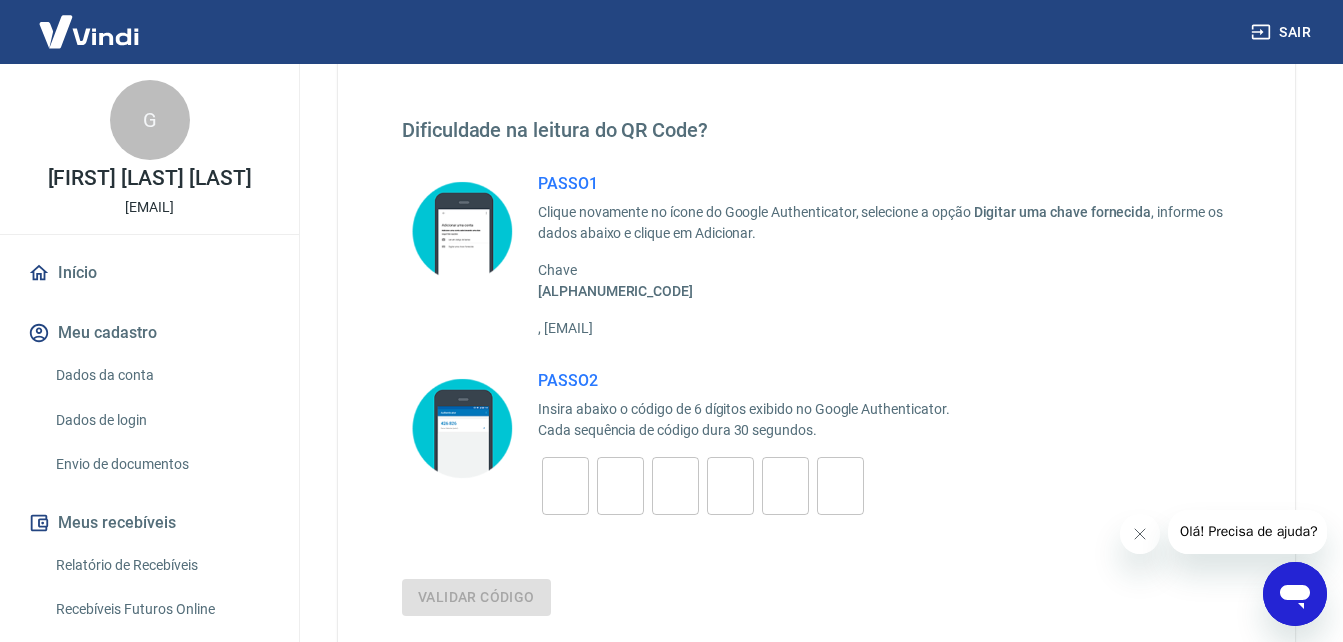 scroll, scrollTop: 66, scrollLeft: 0, axis: vertical 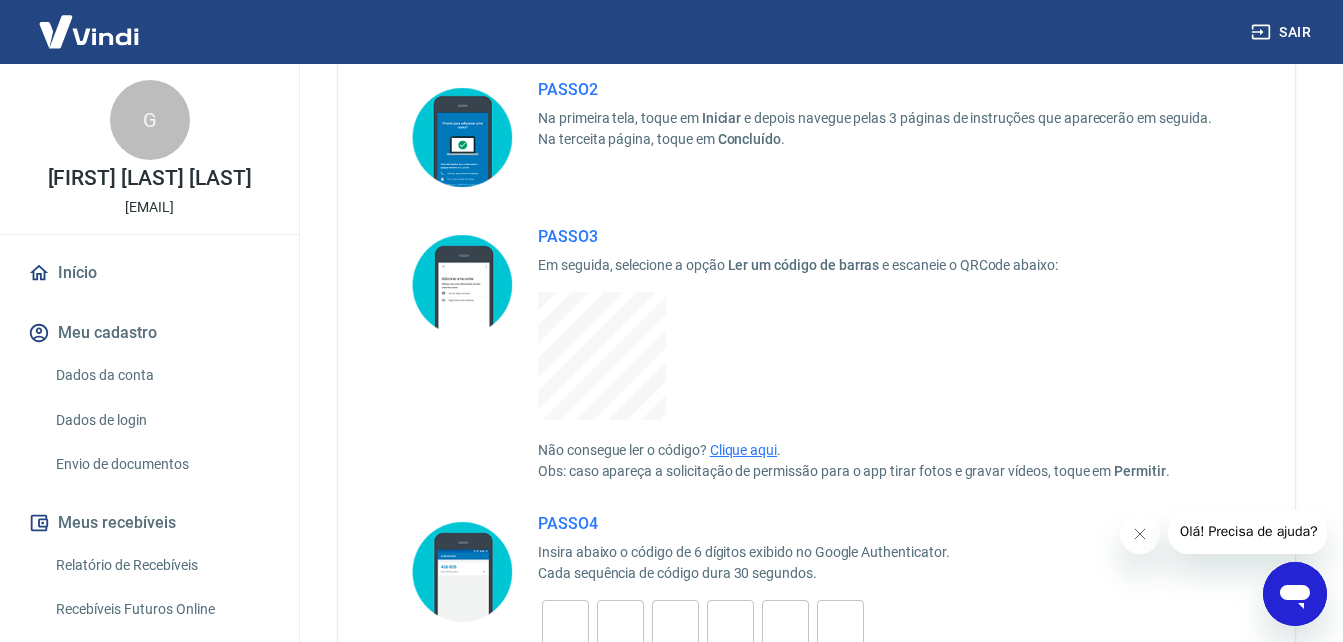 click on "Clique aqui" at bounding box center (743, 450) 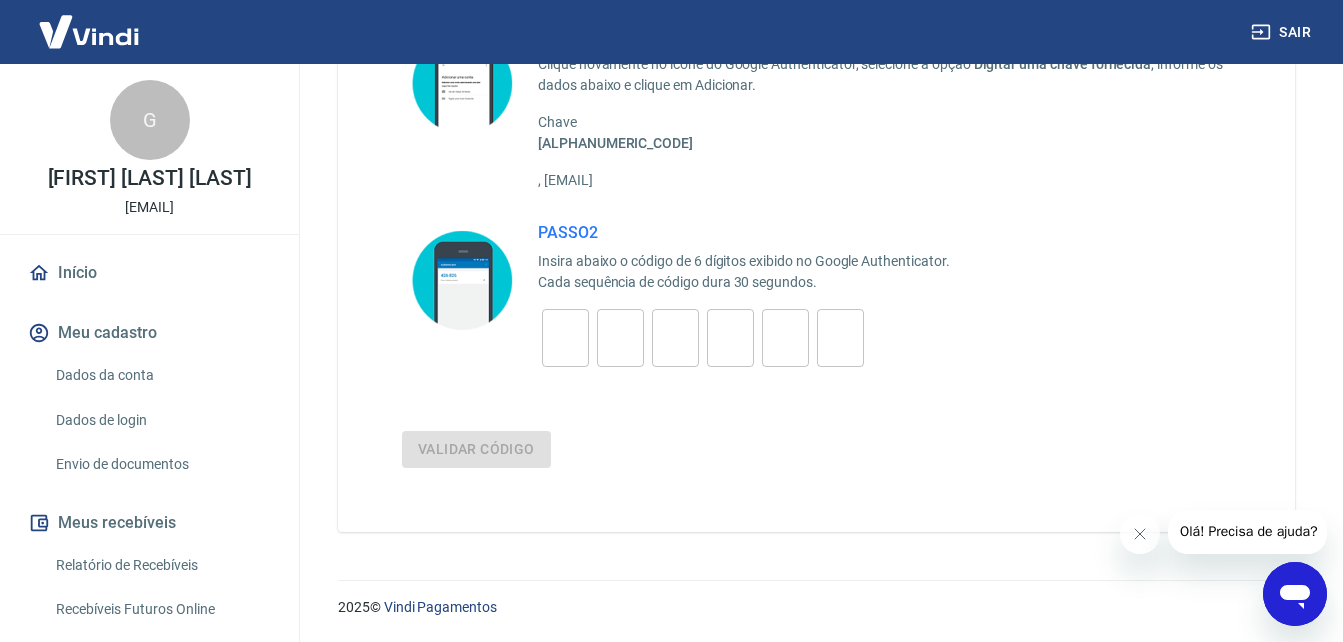 scroll, scrollTop: 226, scrollLeft: 0, axis: vertical 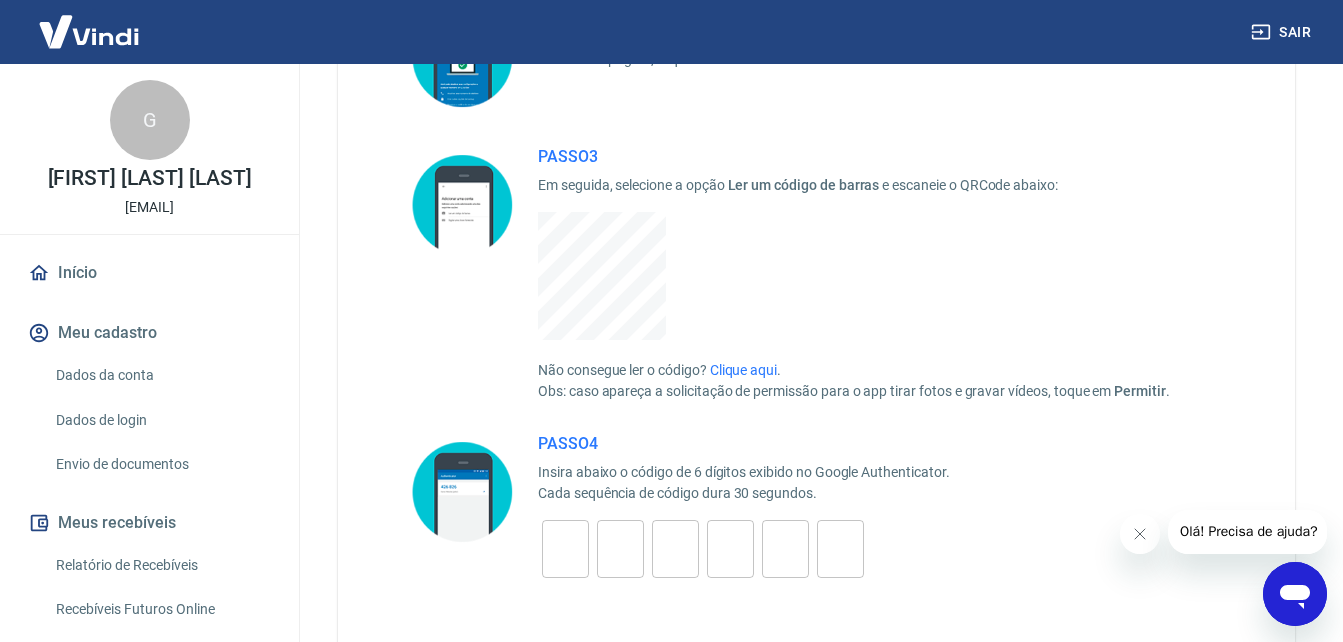 click on "Vamos lá! PASSO  1 Instale o aplicativo Google Authenticator em seu celular, disponível na Google Play e App Store. Caso já utilize este app, toque no ícone    e vá direto para o passo 3. PASSO  2 Na primeira tela, toque em   Iniciar   e depois navegue pelas 3 páginas de instruções que aparecerão em seguida. Na terceita página, toque em   Concluído . PASSO  3 Em seguida, selecione a opção   Ler um código de barras   e escaneie o QRCode abaixo: Não consegue ler o código?   Clique aqui . Obs: caso apareça a solicitação de permissão para o app tirar fotos e gravar vídeos, toque em   Permitir . PASSO  4 Insira abaixo o código de 6 dígitos exibido no Google Authenticator. Cada sequência de código dura 30 segundos. ​ ​ ​ ​ ​ ​ Validar código" at bounding box center (816, 237) 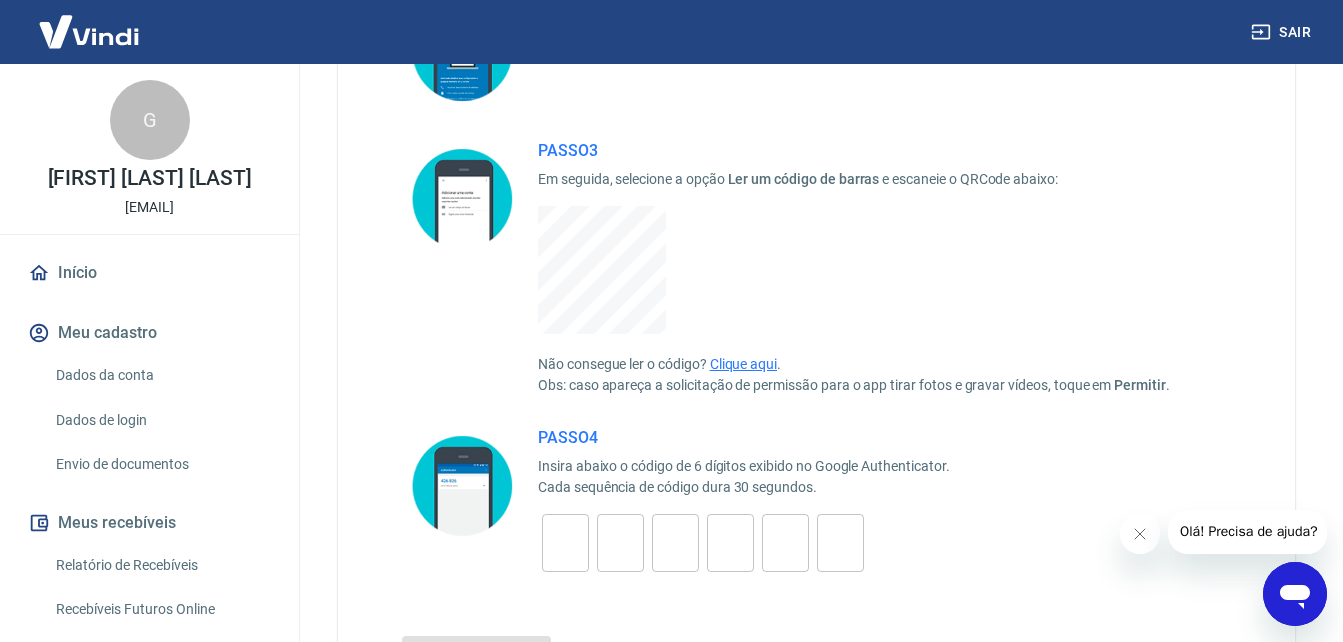 click on "Clique aqui" at bounding box center (743, 364) 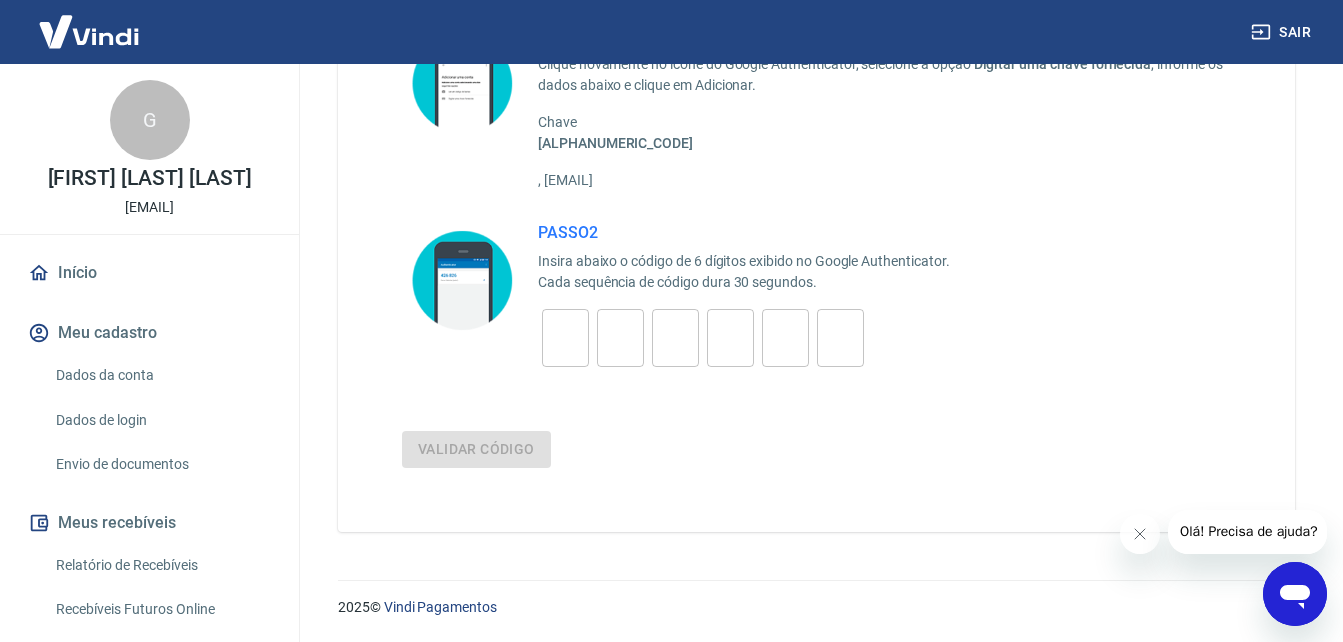 scroll, scrollTop: 226, scrollLeft: 0, axis: vertical 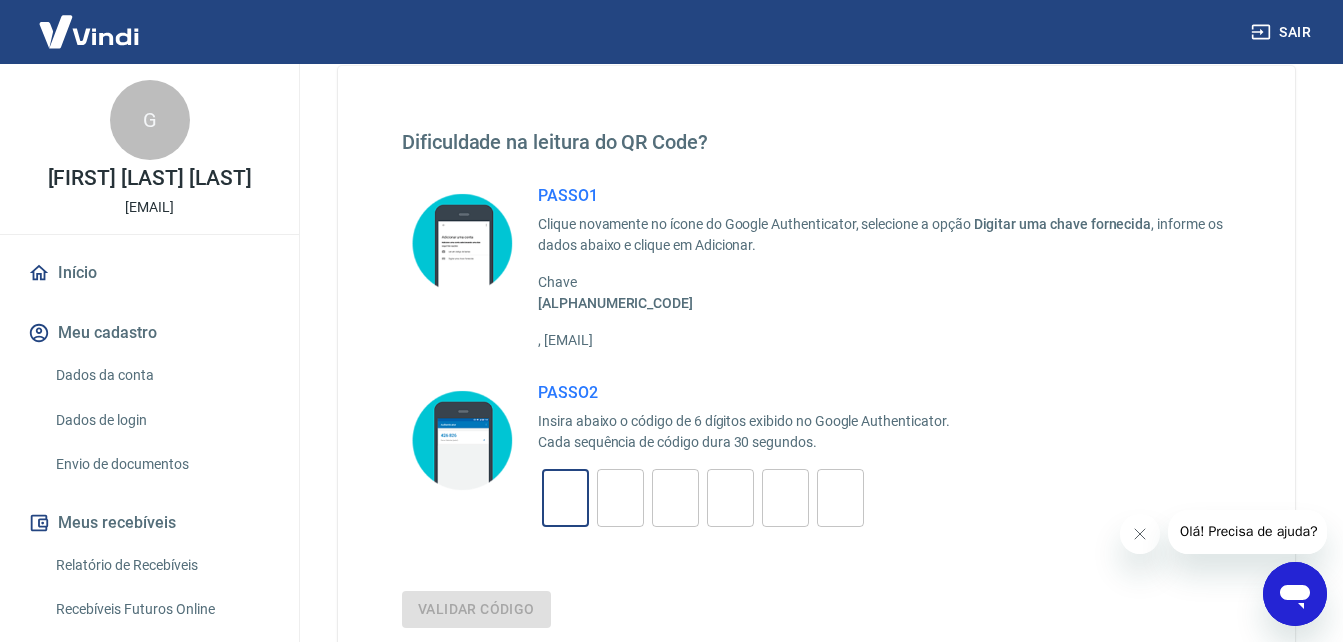 click at bounding box center [565, 498] 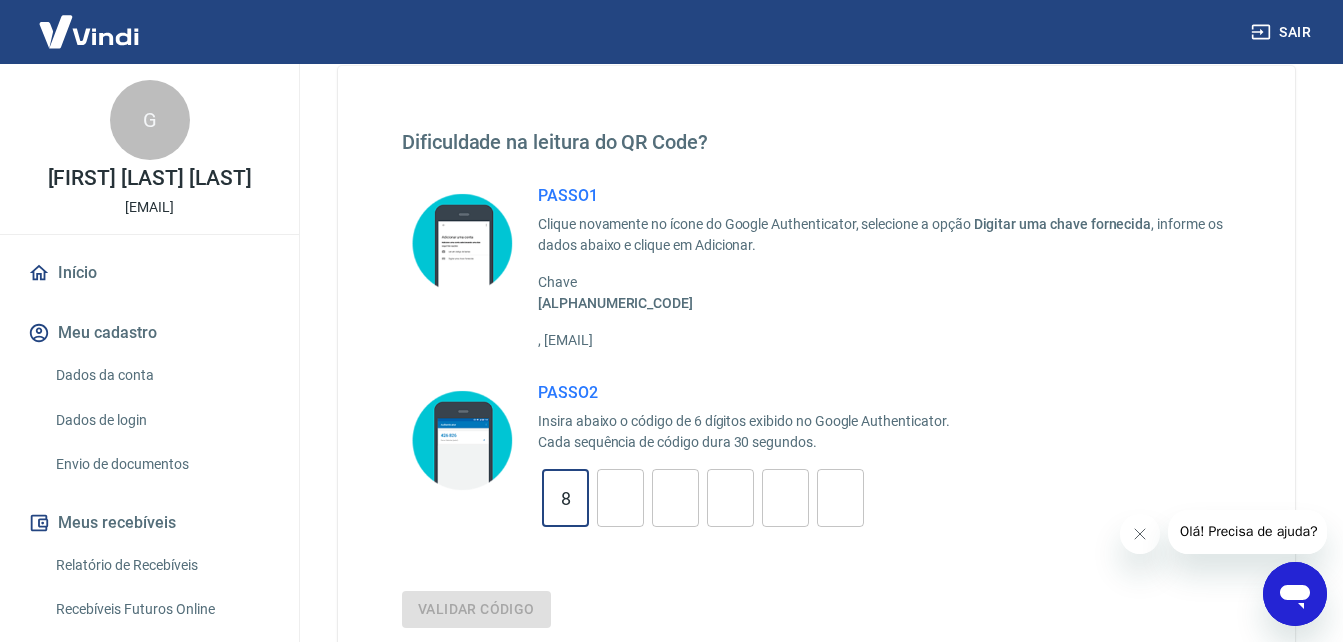 type on "8" 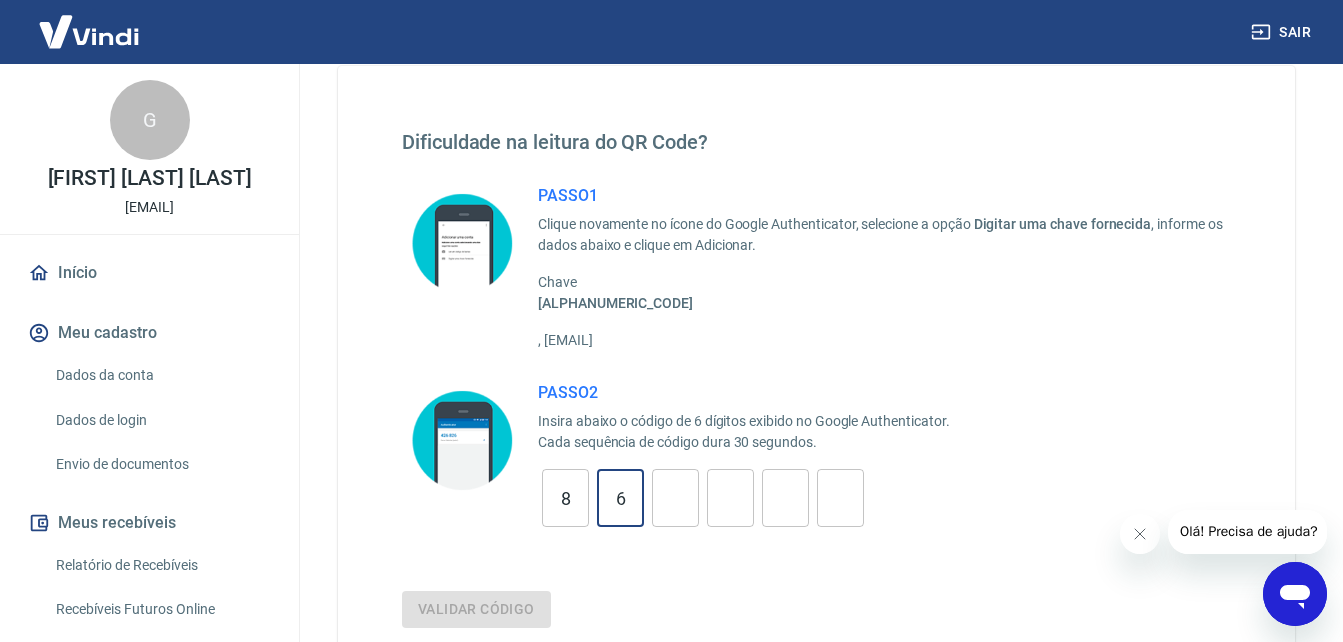 type on "6" 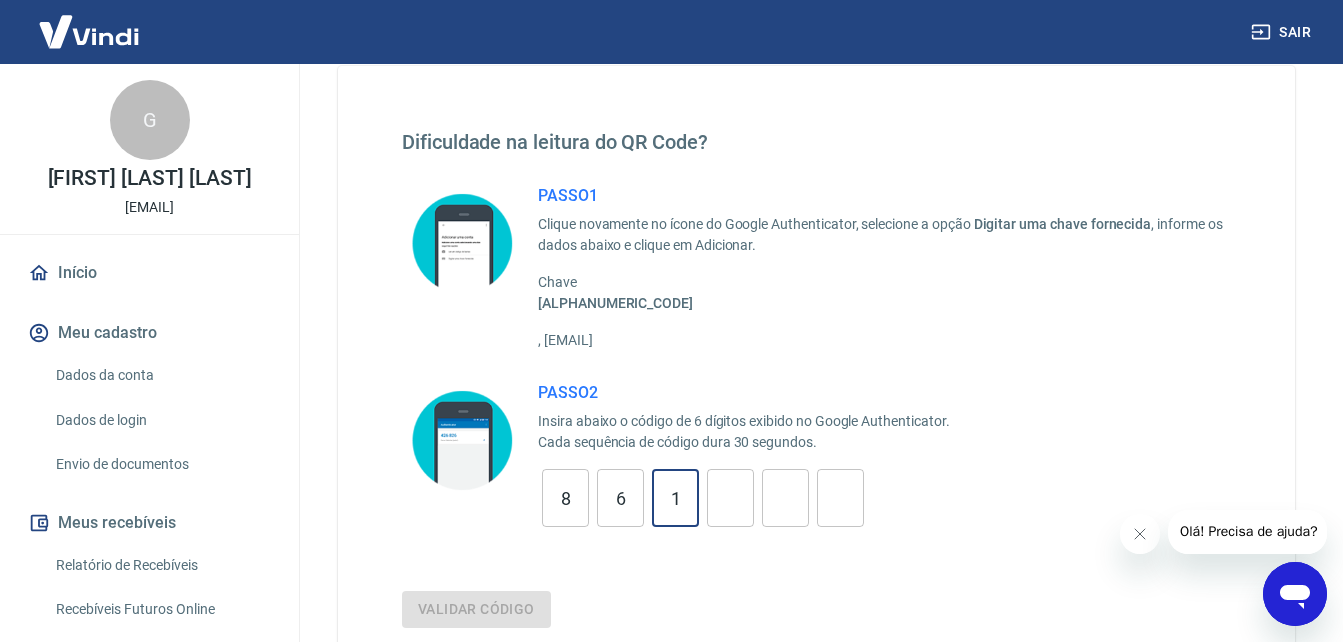 type on "1" 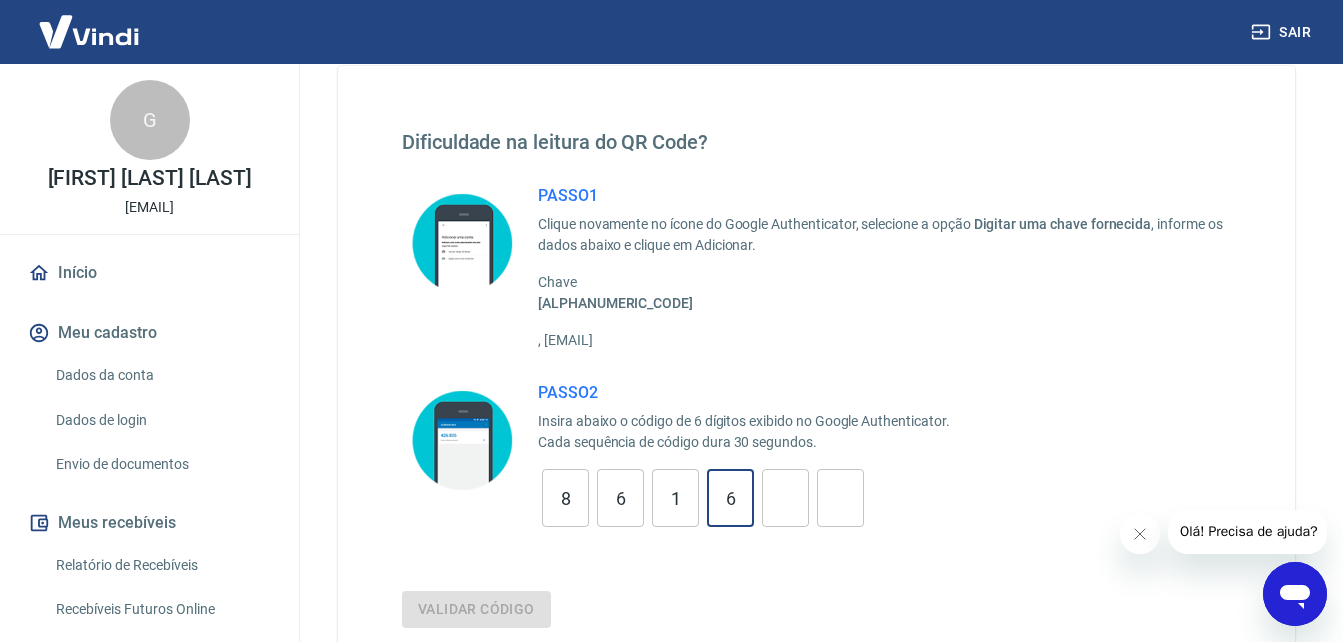 type on "6" 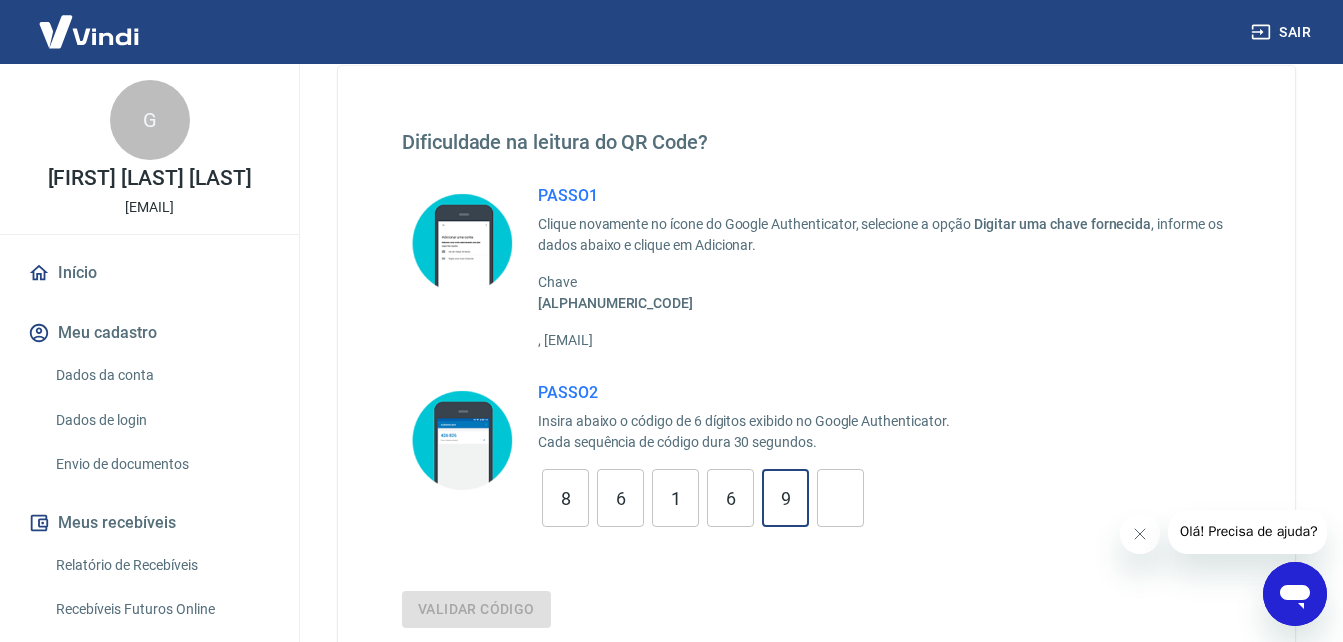 type on "9" 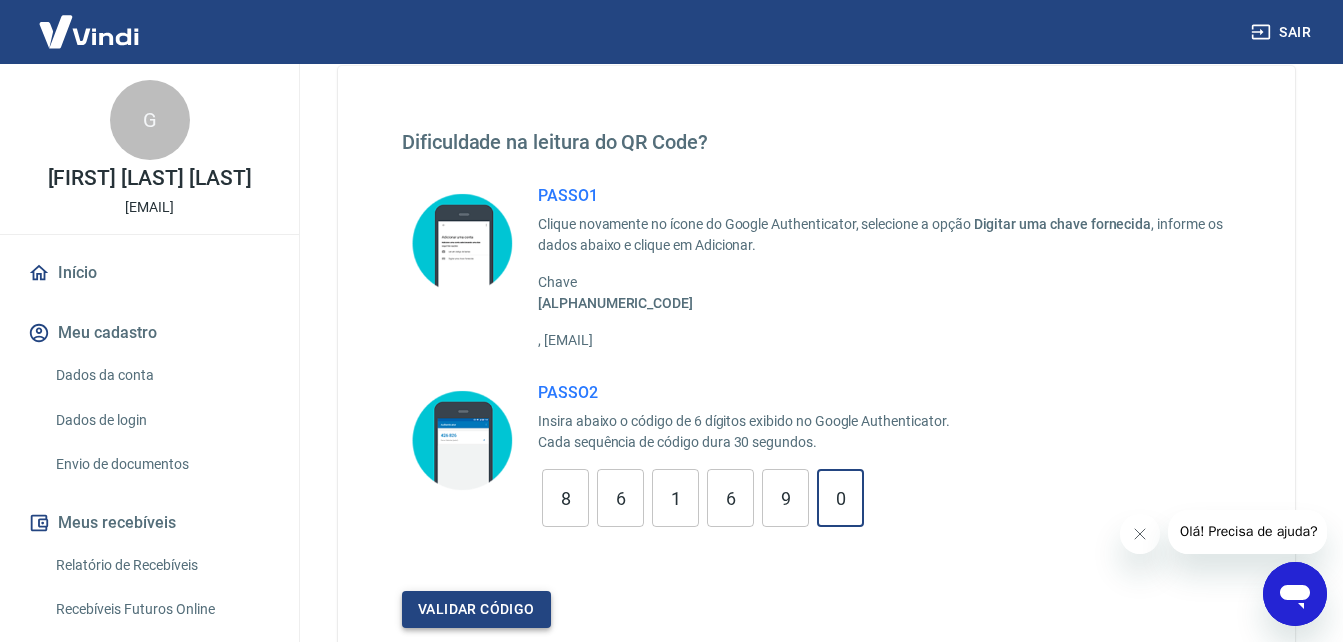 type on "0" 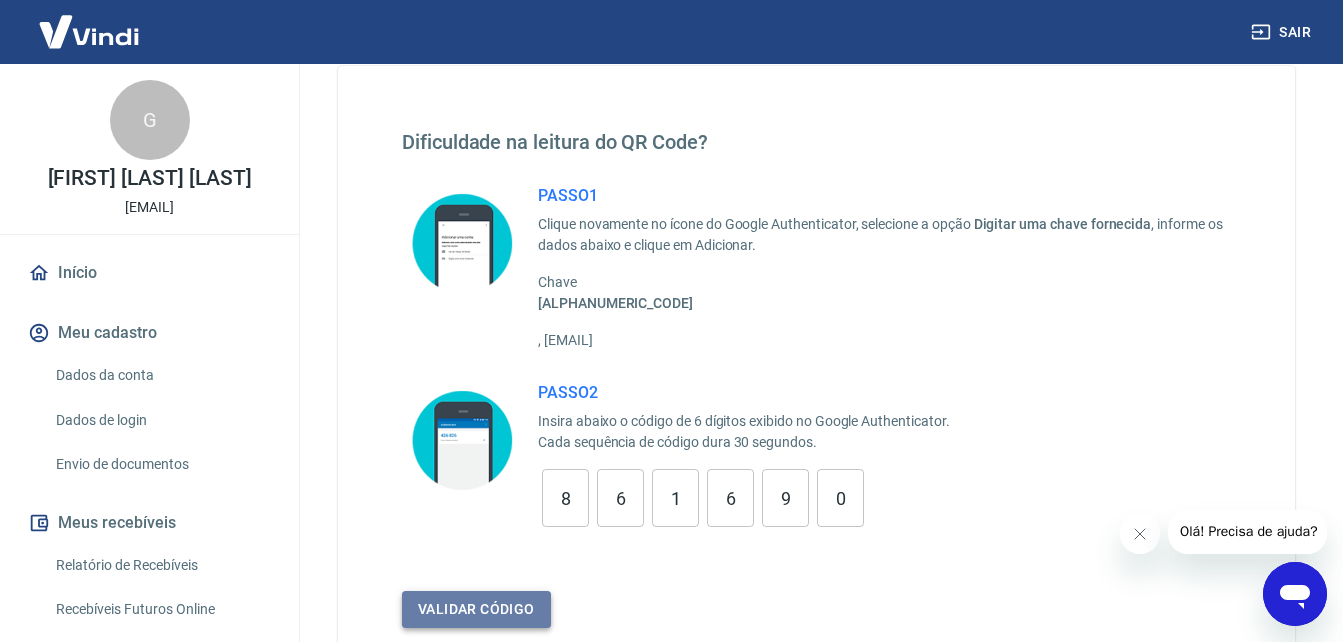 click on "Validar código" at bounding box center (476, 609) 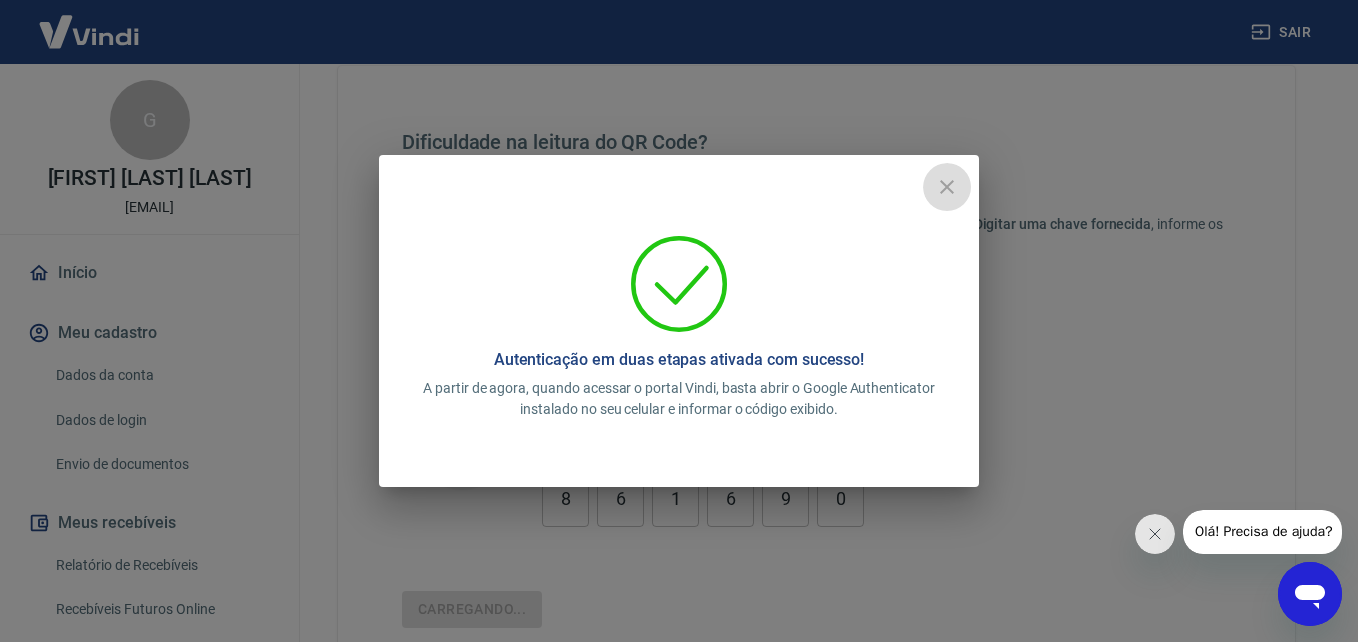 click at bounding box center [947, 187] 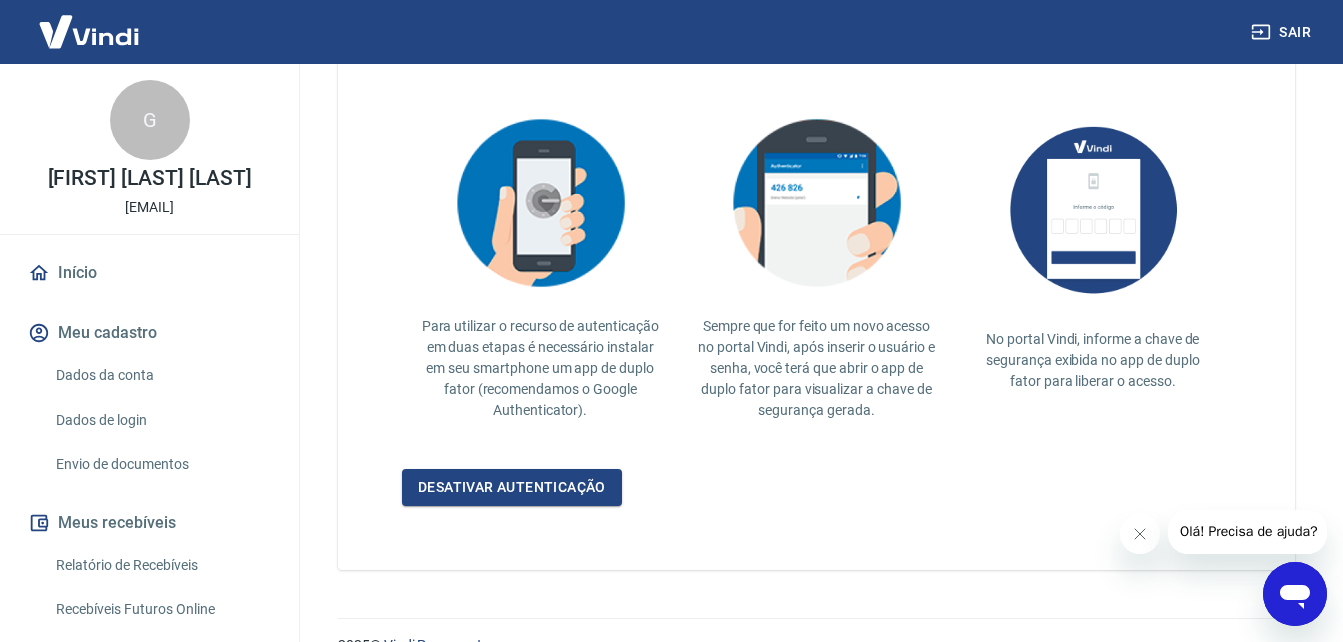 scroll, scrollTop: 464, scrollLeft: 0, axis: vertical 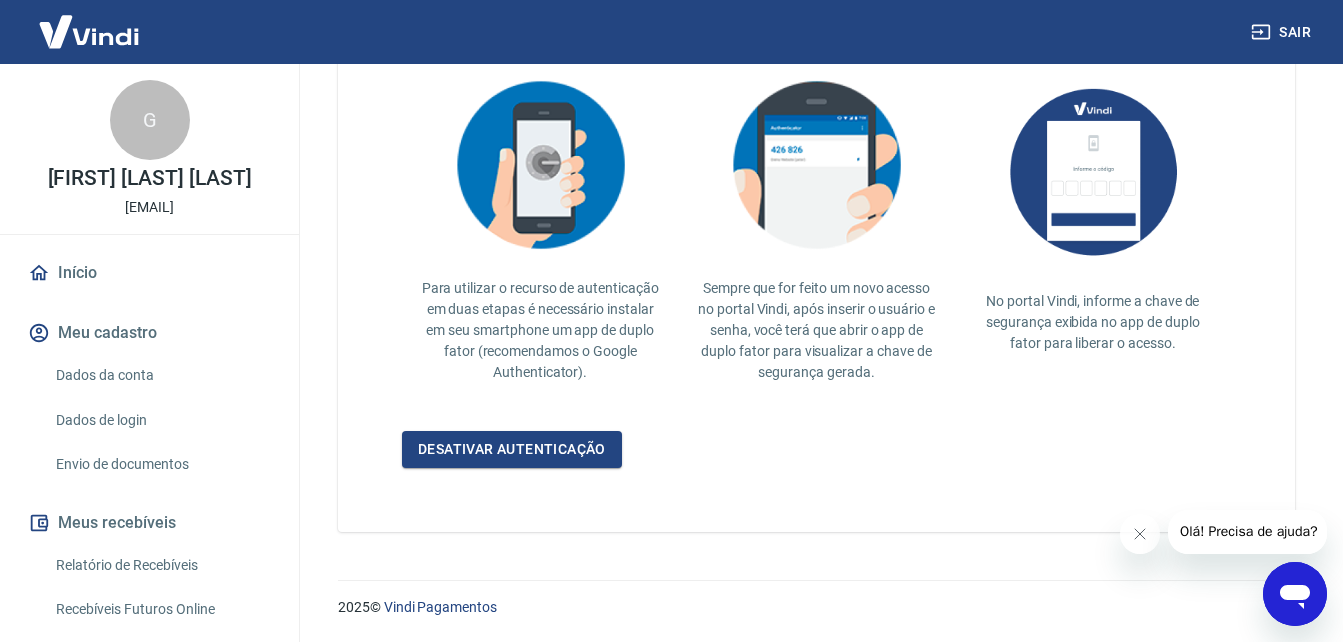 click on "Início" at bounding box center (149, 273) 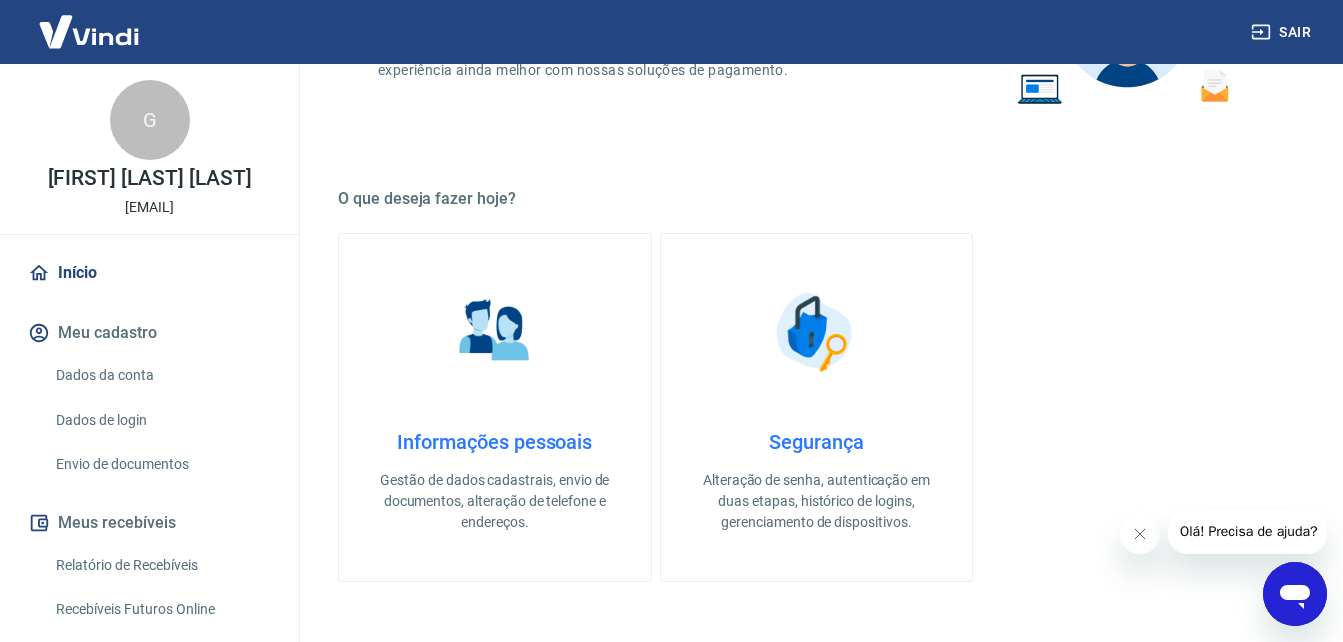 scroll, scrollTop: 1206, scrollLeft: 0, axis: vertical 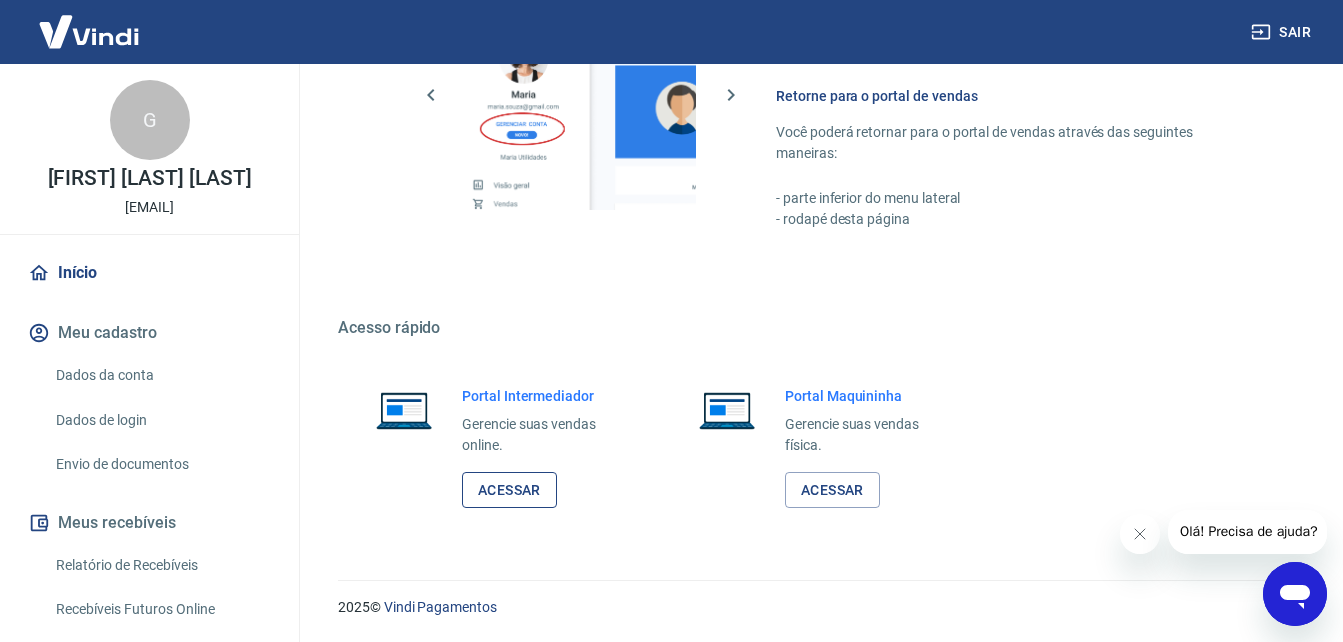 click on "Acessar" at bounding box center [509, 490] 